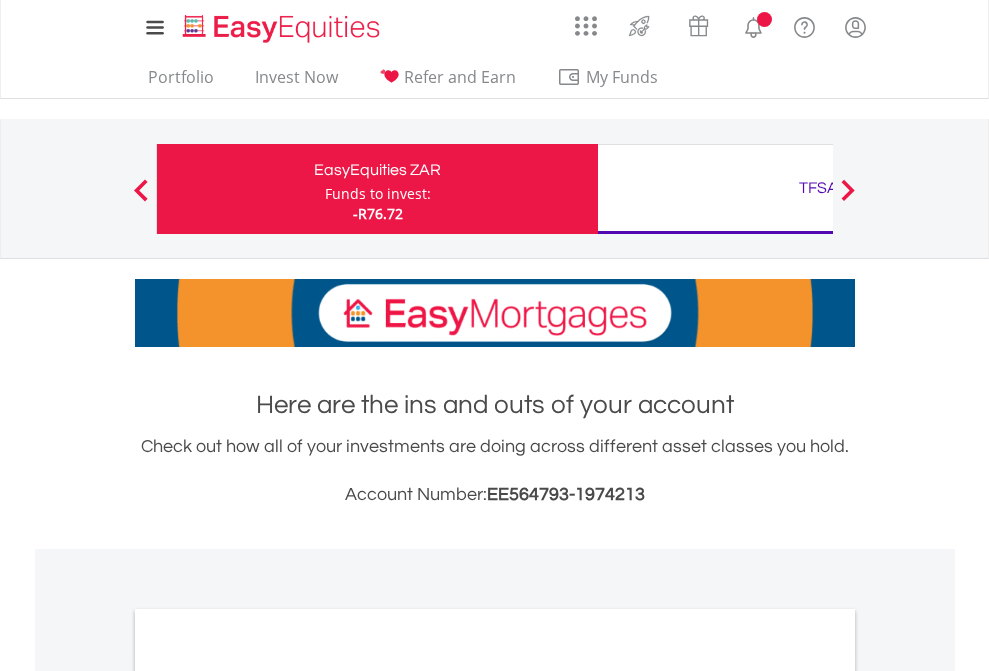scroll, scrollTop: 0, scrollLeft: 0, axis: both 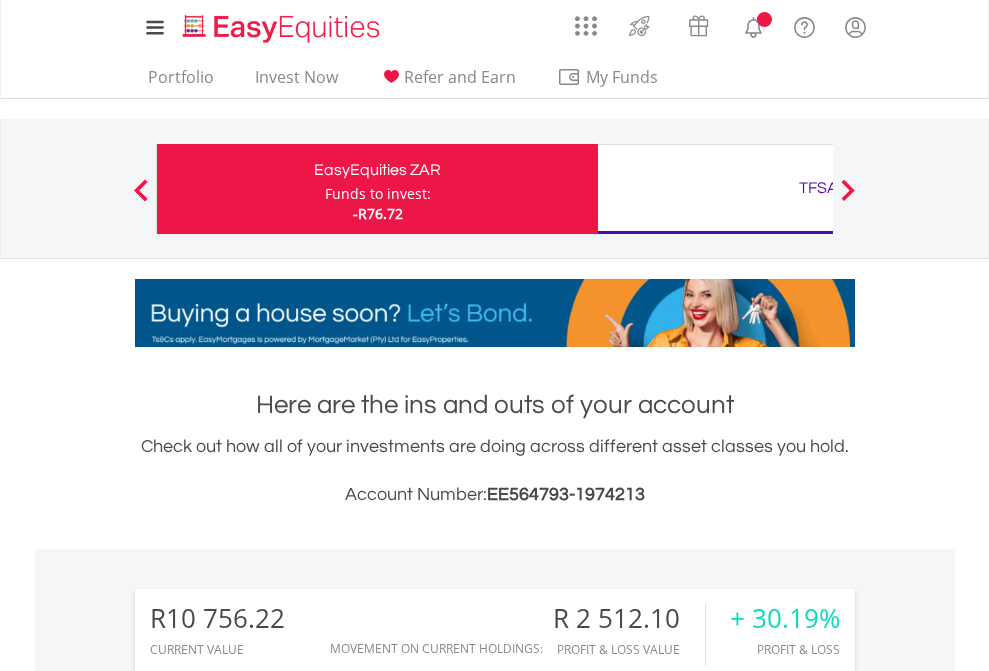 click on "Funds to invest:" at bounding box center [378, 194] 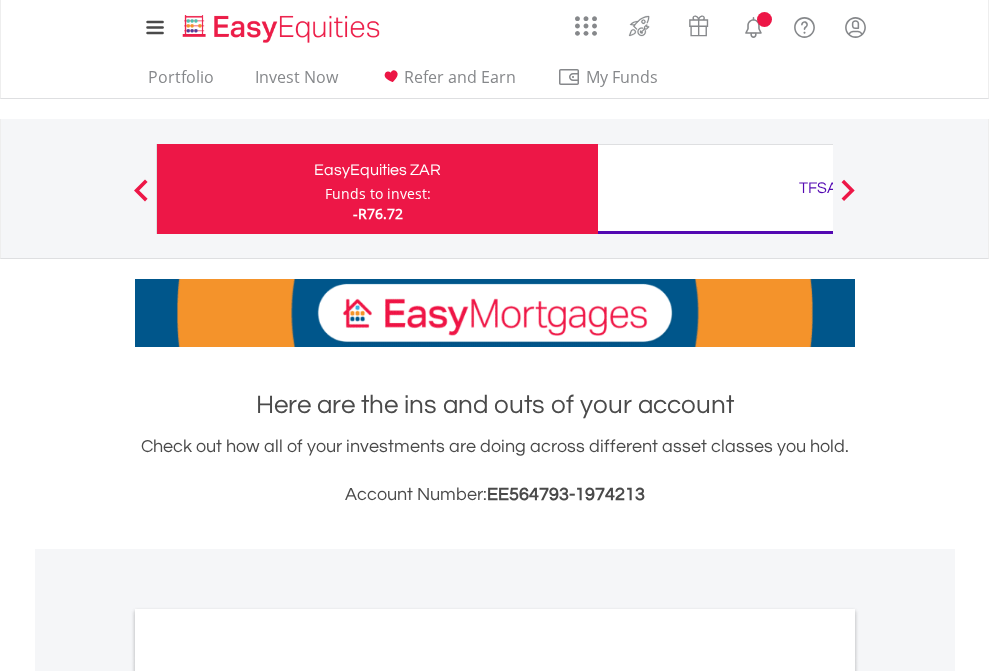 scroll, scrollTop: 0, scrollLeft: 0, axis: both 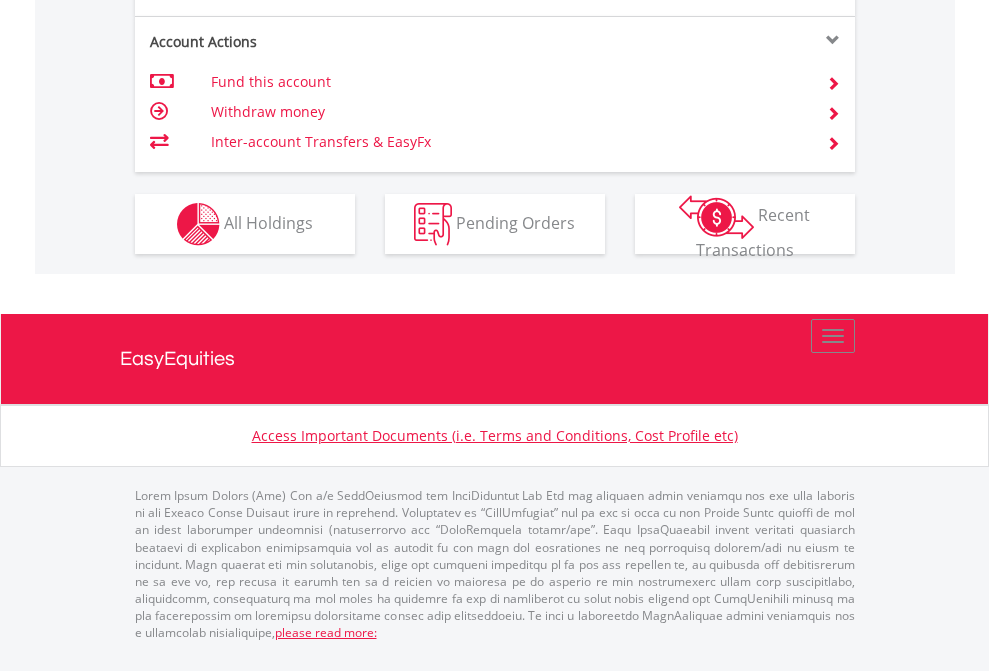 click on "Investment types" at bounding box center (706, -337) 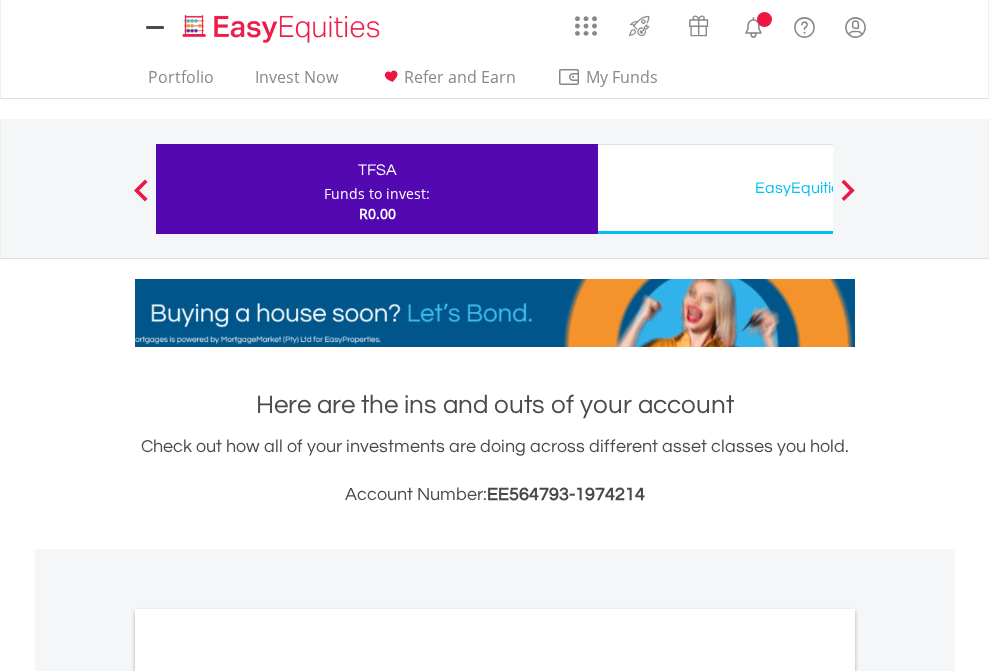 scroll, scrollTop: 0, scrollLeft: 0, axis: both 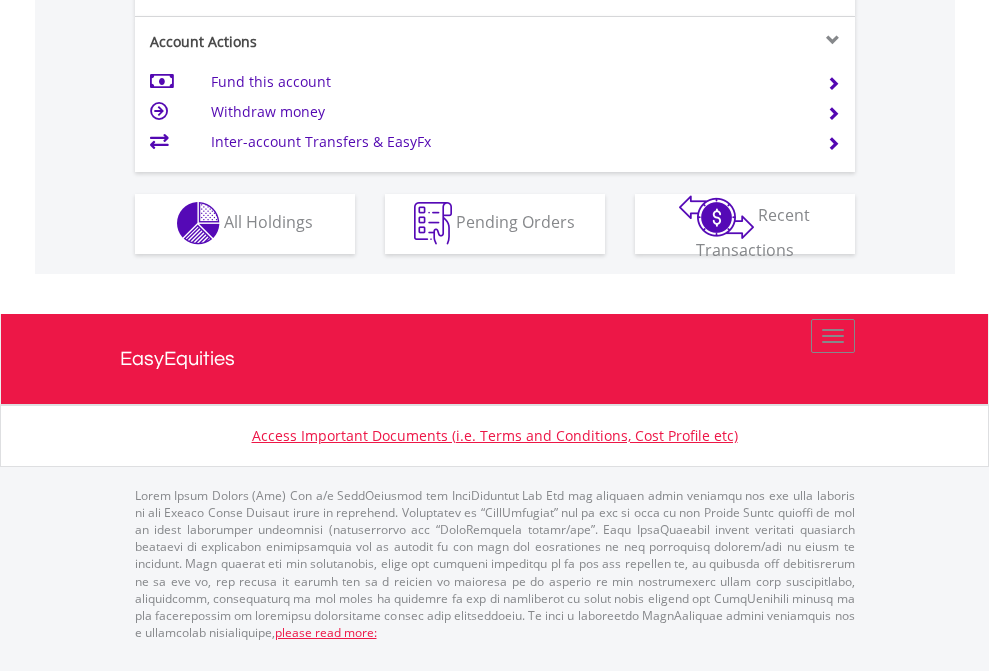 click on "Investment types" at bounding box center [706, -353] 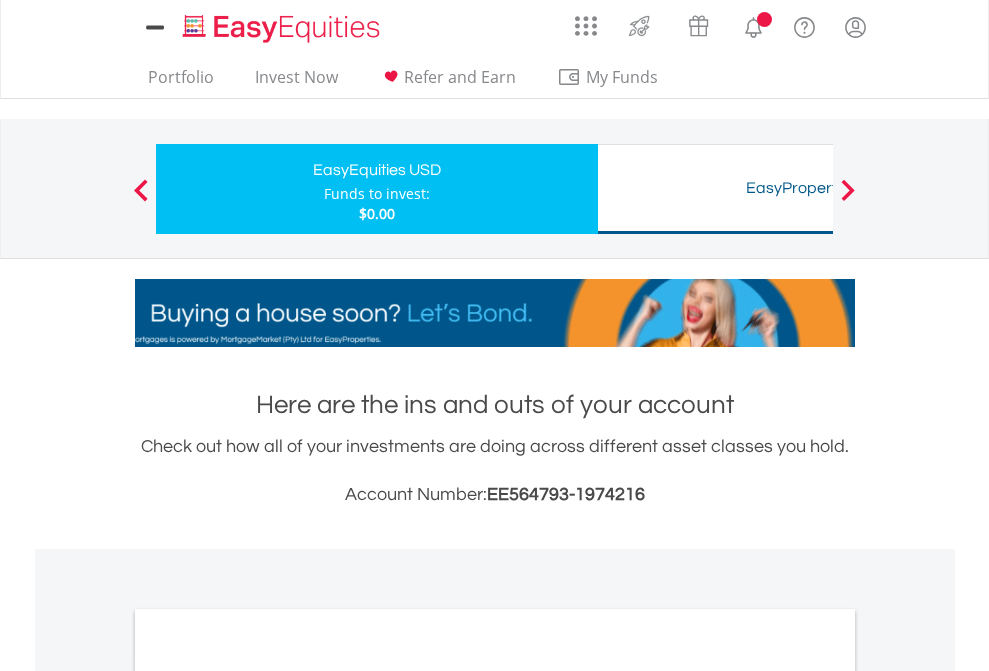 scroll, scrollTop: 0, scrollLeft: 0, axis: both 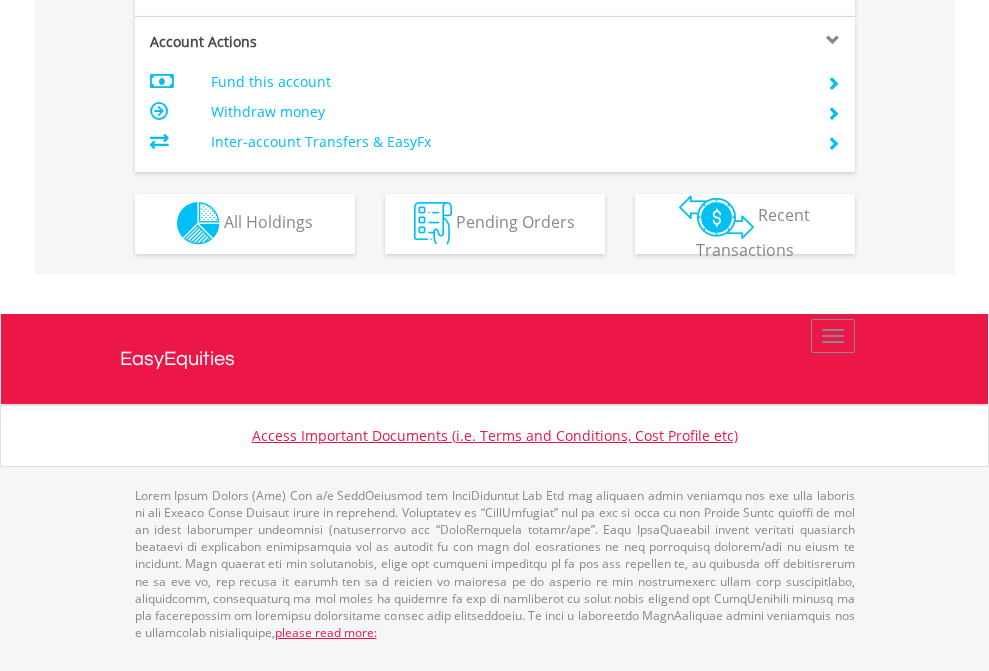 click on "Investment types" at bounding box center (706, -353) 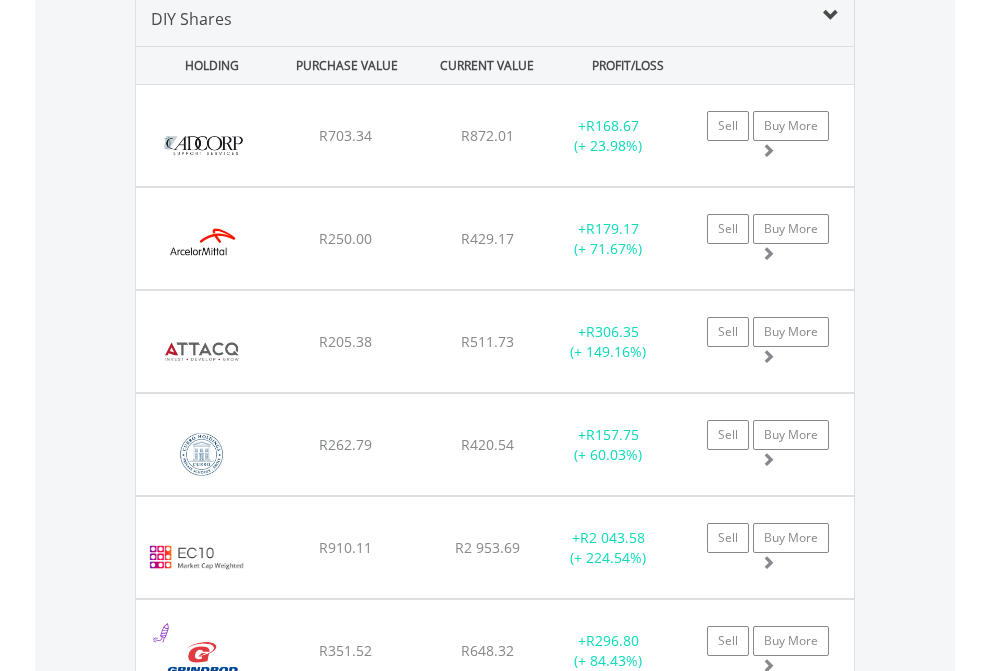 scroll, scrollTop: 1933, scrollLeft: 0, axis: vertical 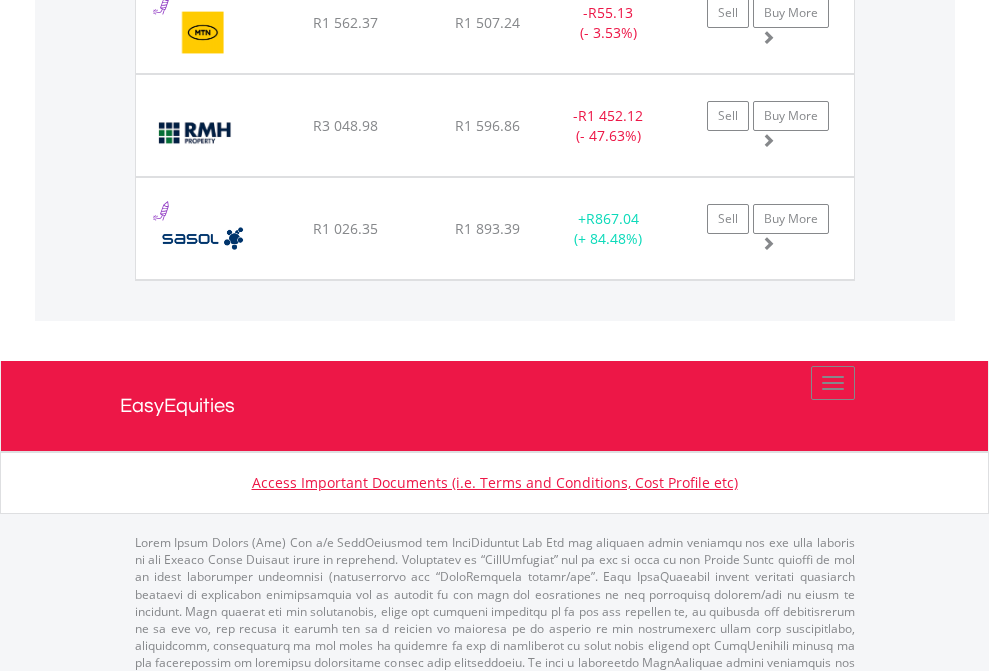 click on "TFSA" at bounding box center (818, -1745) 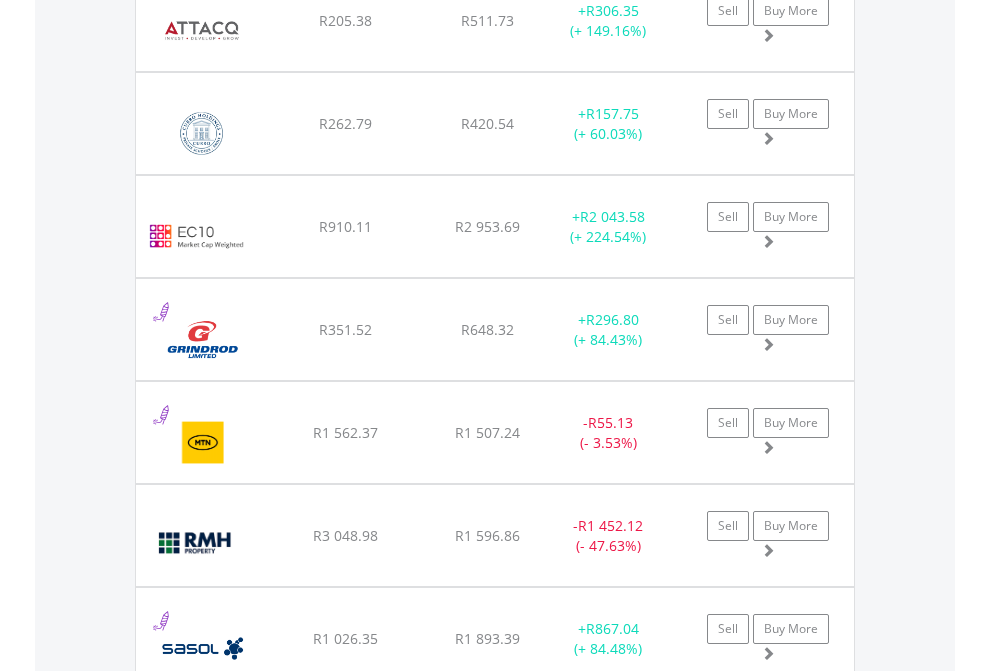 scroll, scrollTop: 144, scrollLeft: 0, axis: vertical 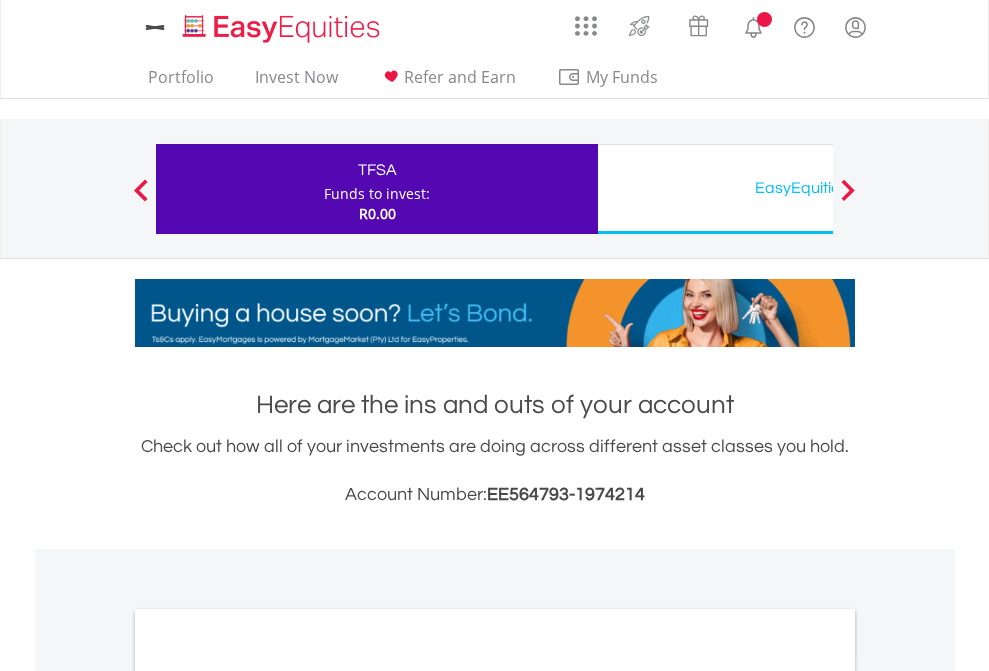 click on "All Holdings" at bounding box center [268, 1096] 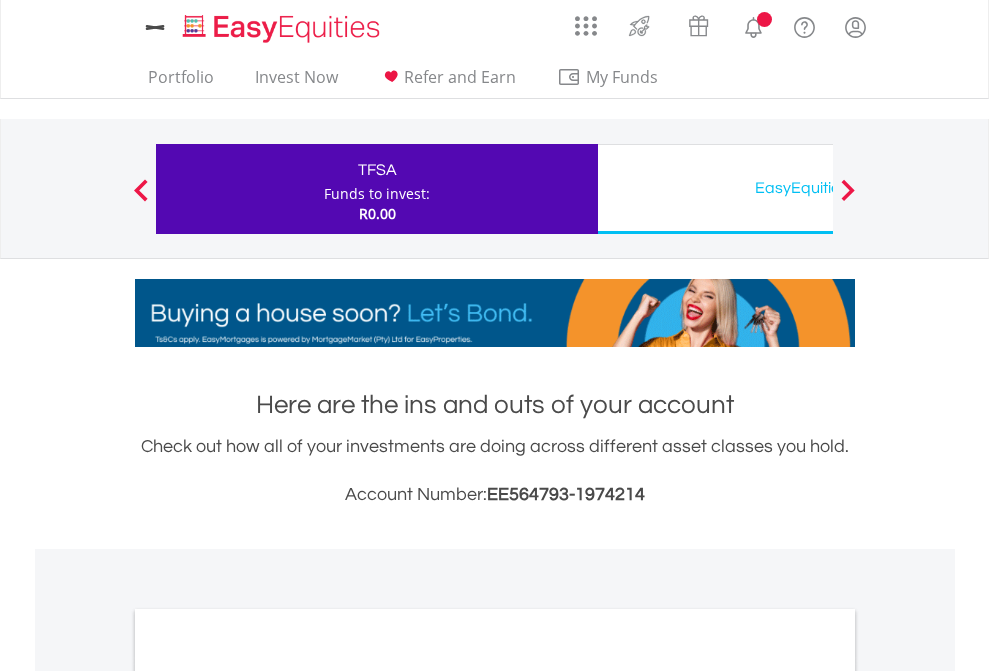 scroll, scrollTop: 1202, scrollLeft: 0, axis: vertical 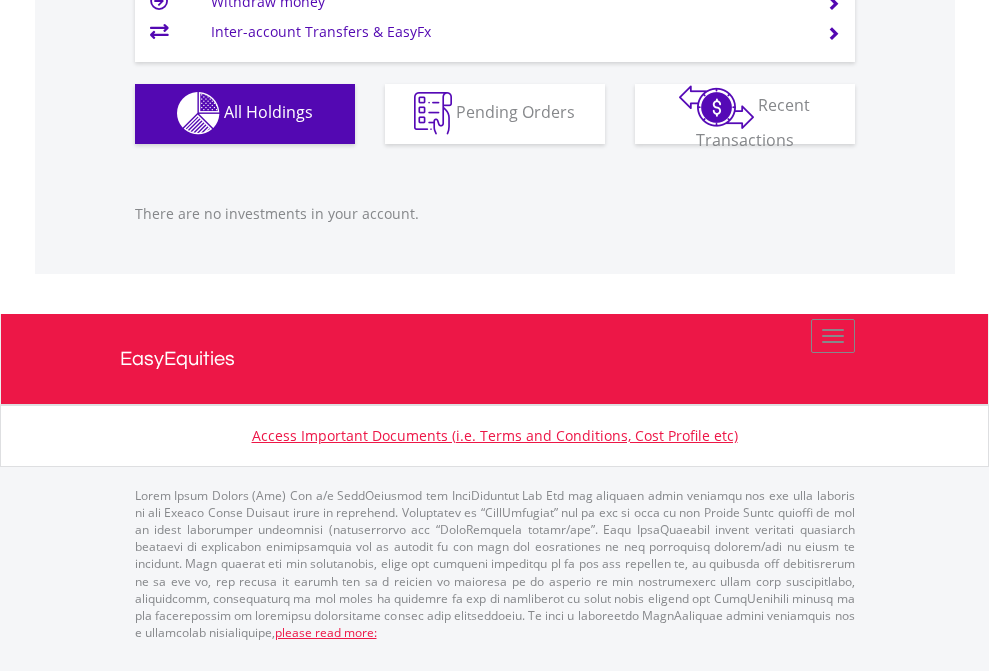 click on "EasyEquities USD" at bounding box center (818, -1142) 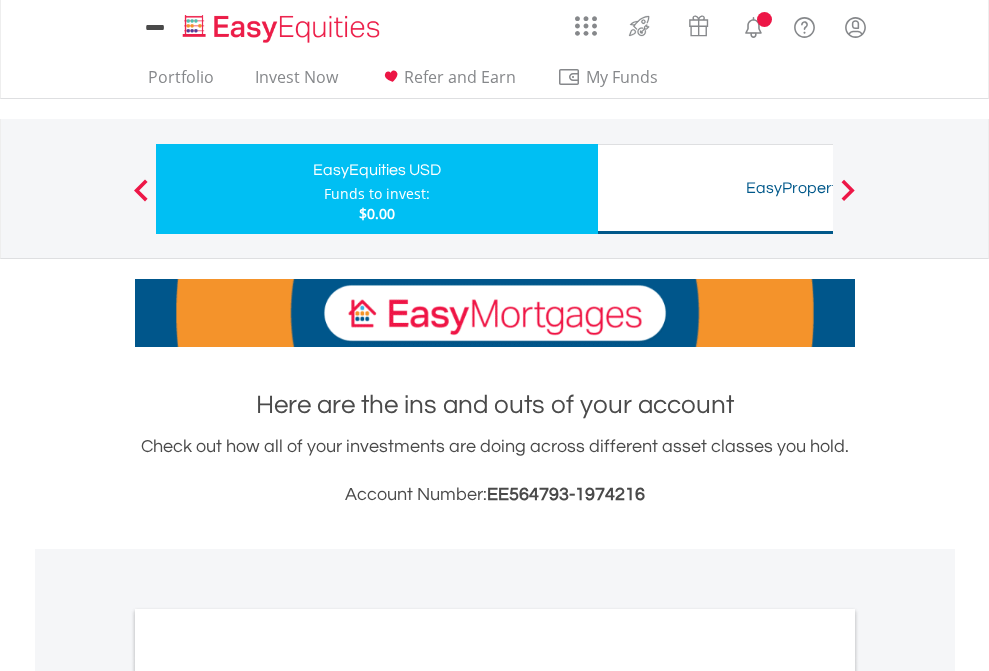 scroll, scrollTop: 0, scrollLeft: 0, axis: both 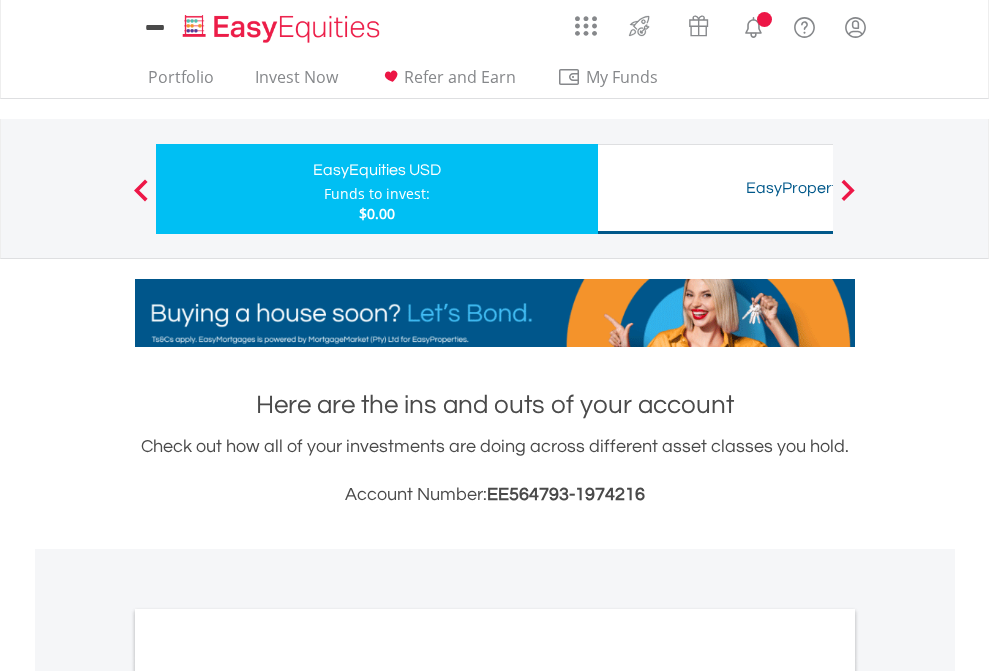 click on "All Holdings" at bounding box center [268, 1096] 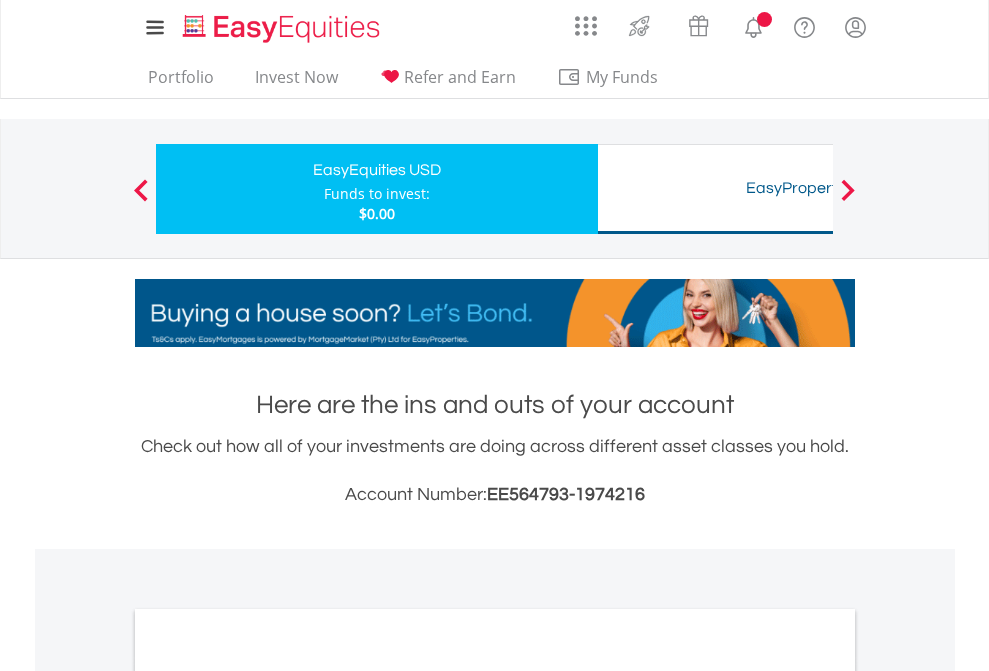scroll, scrollTop: 1202, scrollLeft: 0, axis: vertical 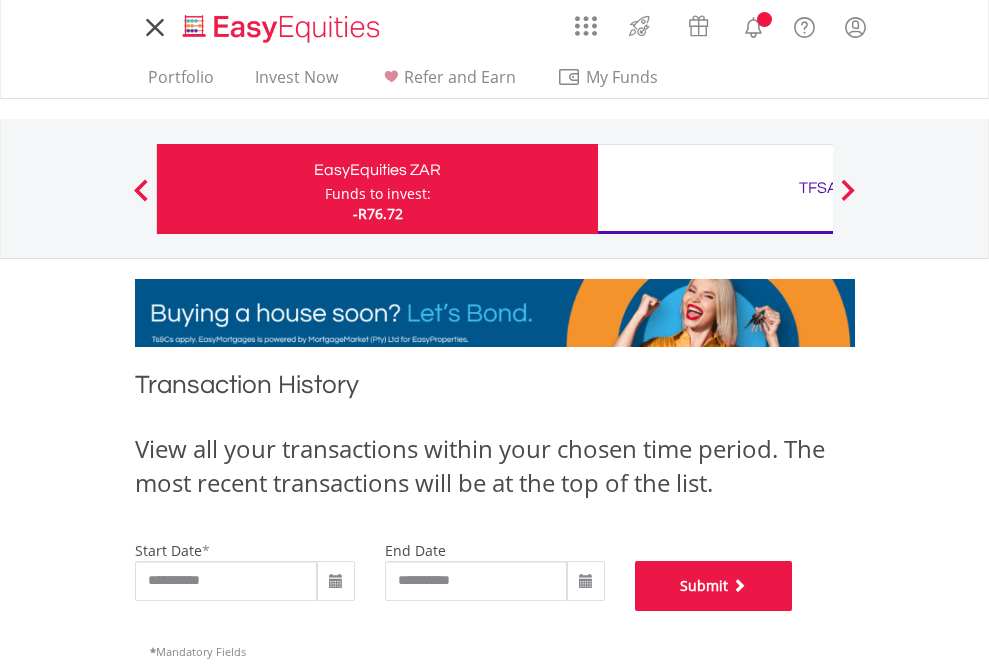 click on "Submit" at bounding box center (714, 586) 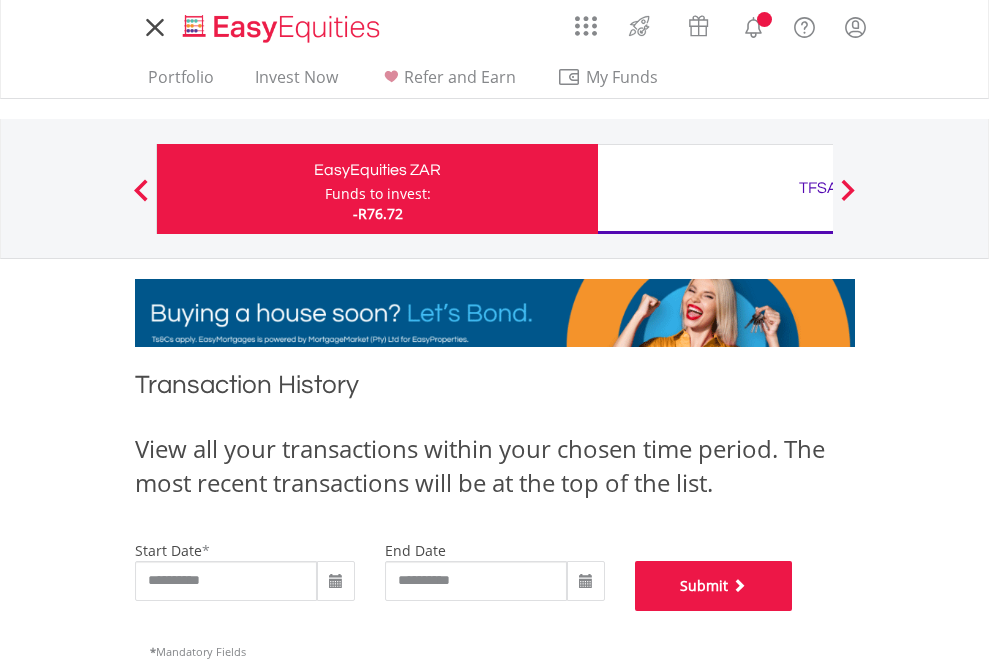 scroll, scrollTop: 811, scrollLeft: 0, axis: vertical 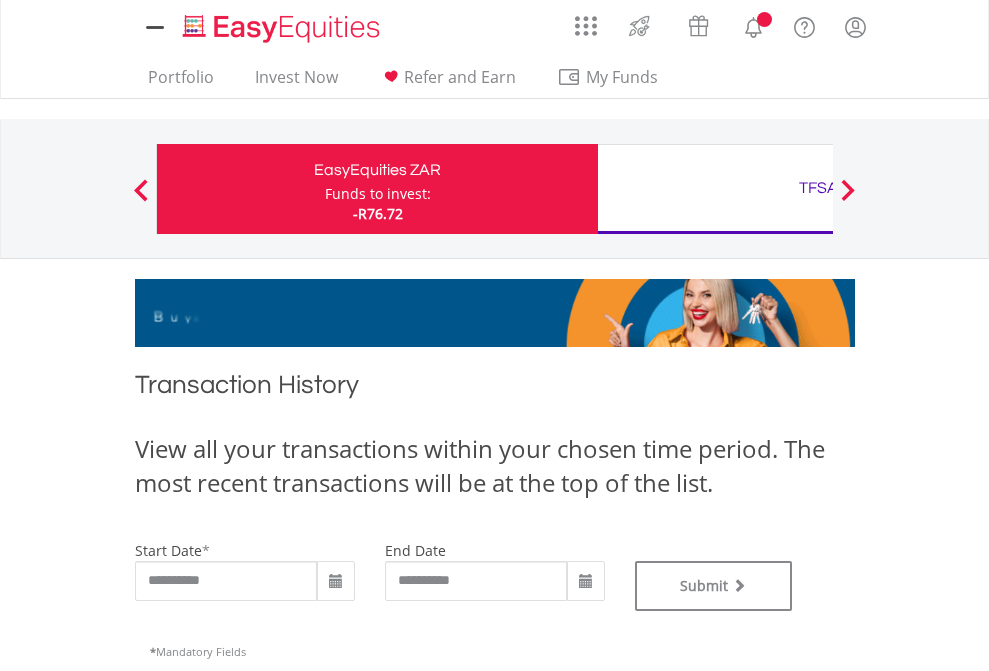 click on "TFSA" at bounding box center (818, 188) 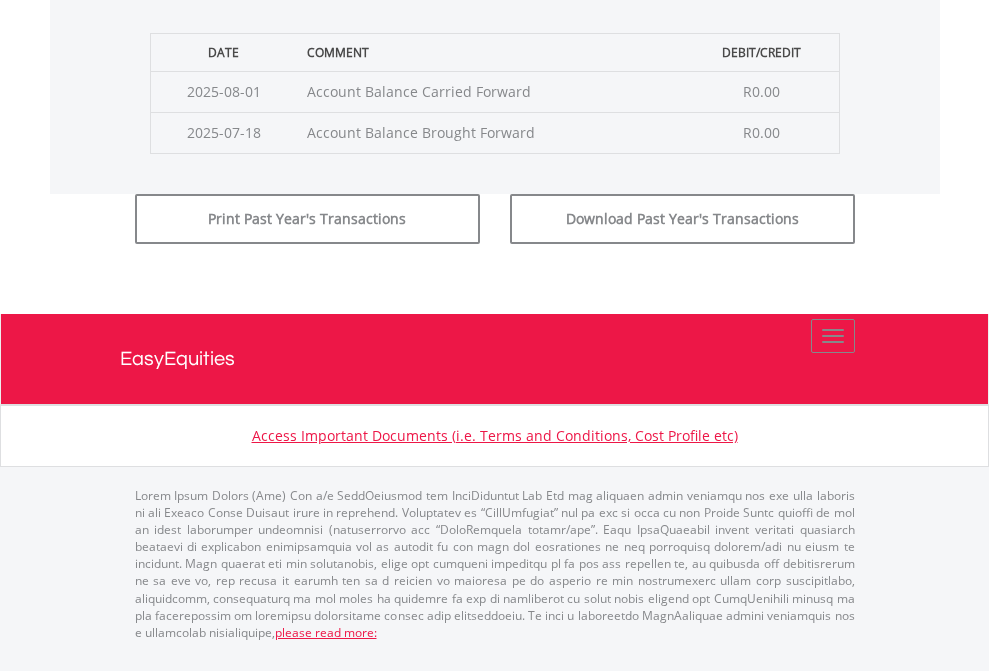 click on "Submit" at bounding box center (714, -183) 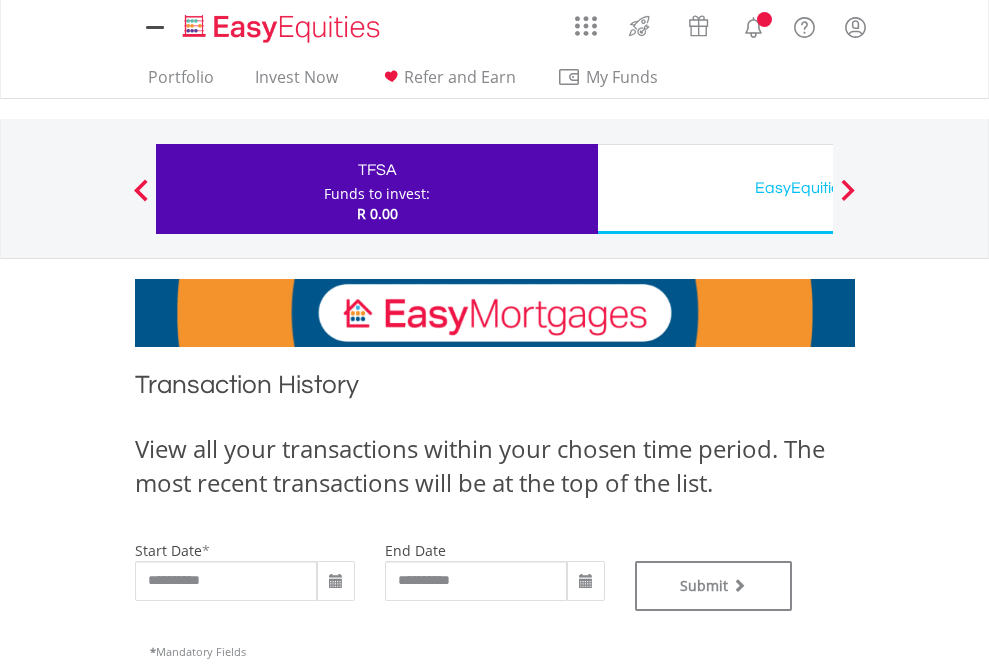scroll, scrollTop: 0, scrollLeft: 0, axis: both 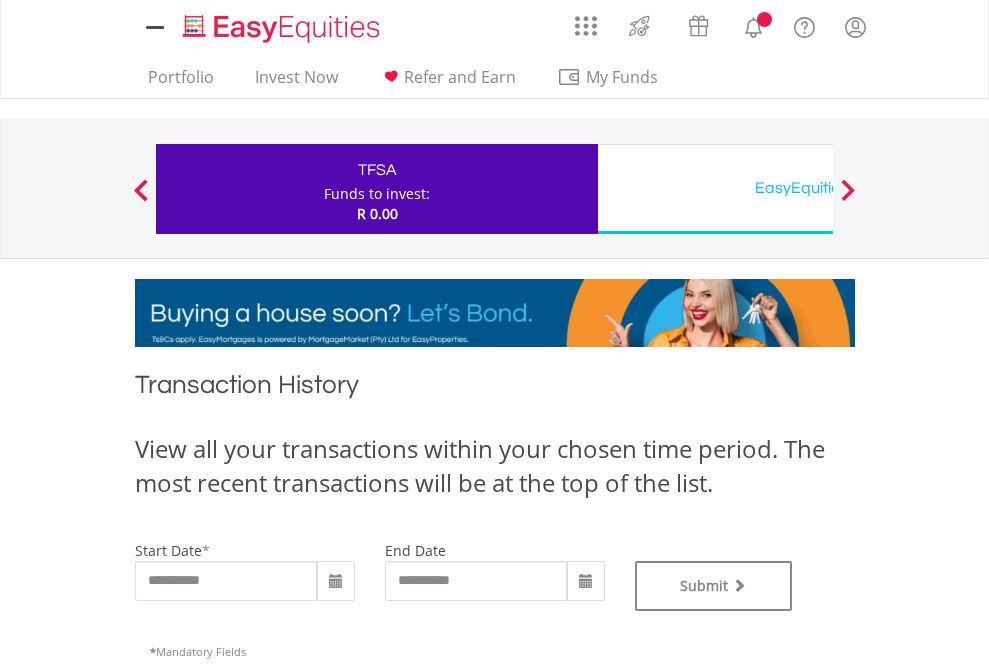 click on "EasyEquities USD" at bounding box center [818, 188] 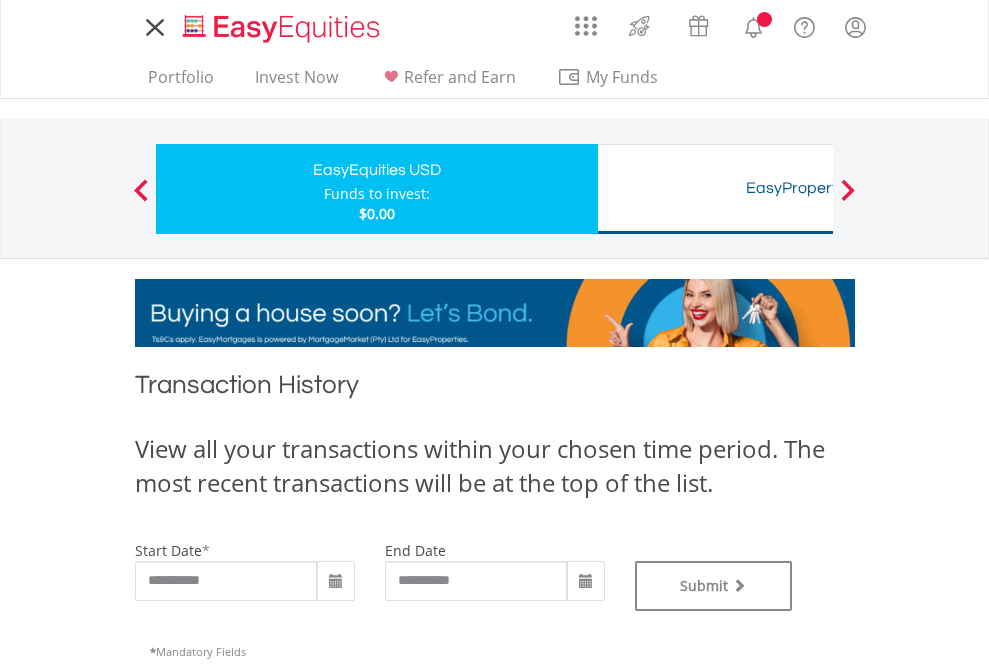 scroll, scrollTop: 0, scrollLeft: 0, axis: both 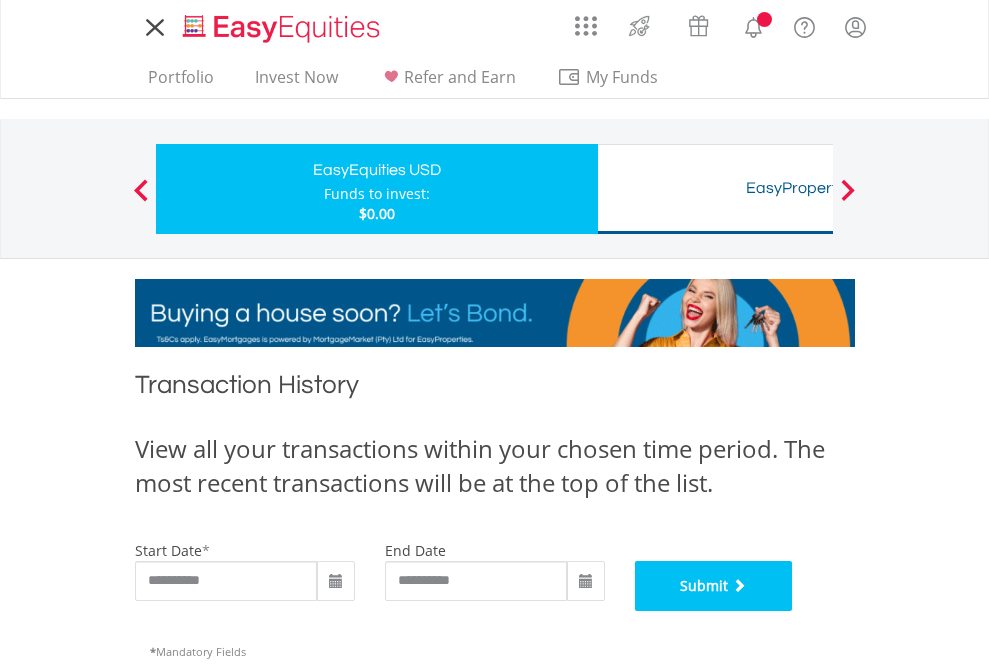 click on "Submit" at bounding box center (714, 586) 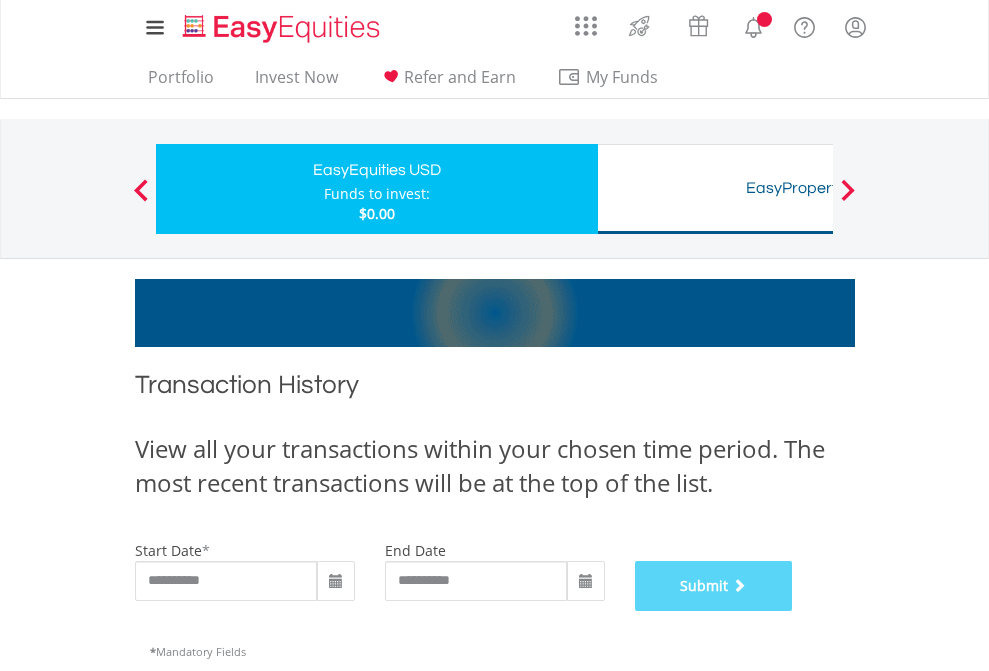 scroll, scrollTop: 811, scrollLeft: 0, axis: vertical 